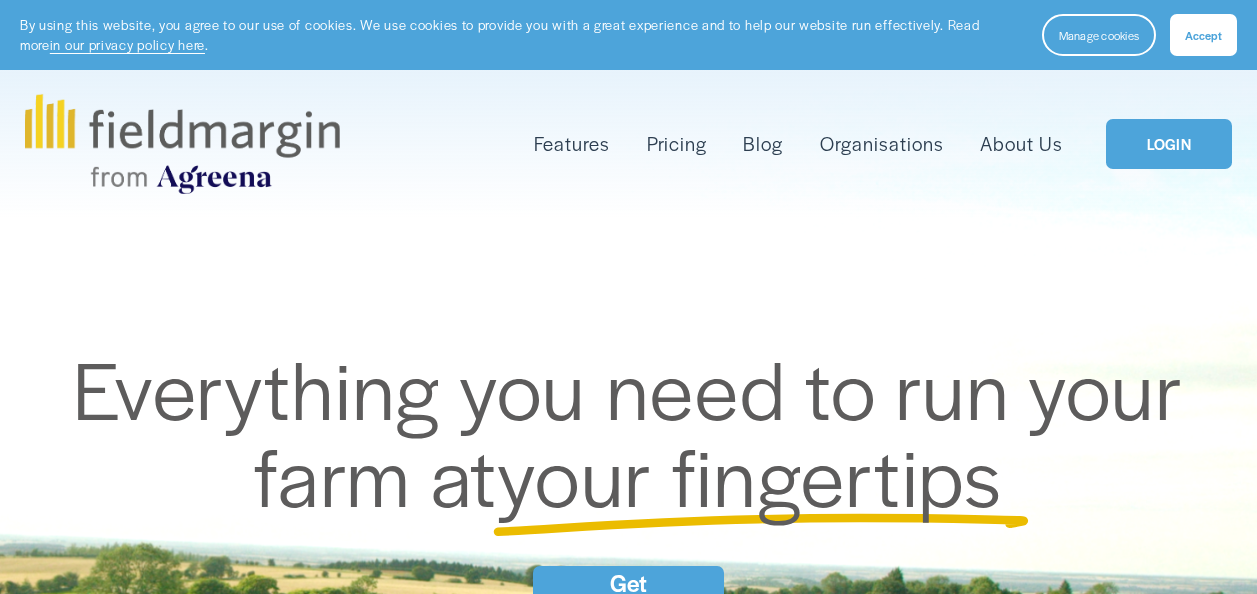 scroll, scrollTop: 0, scrollLeft: 0, axis: both 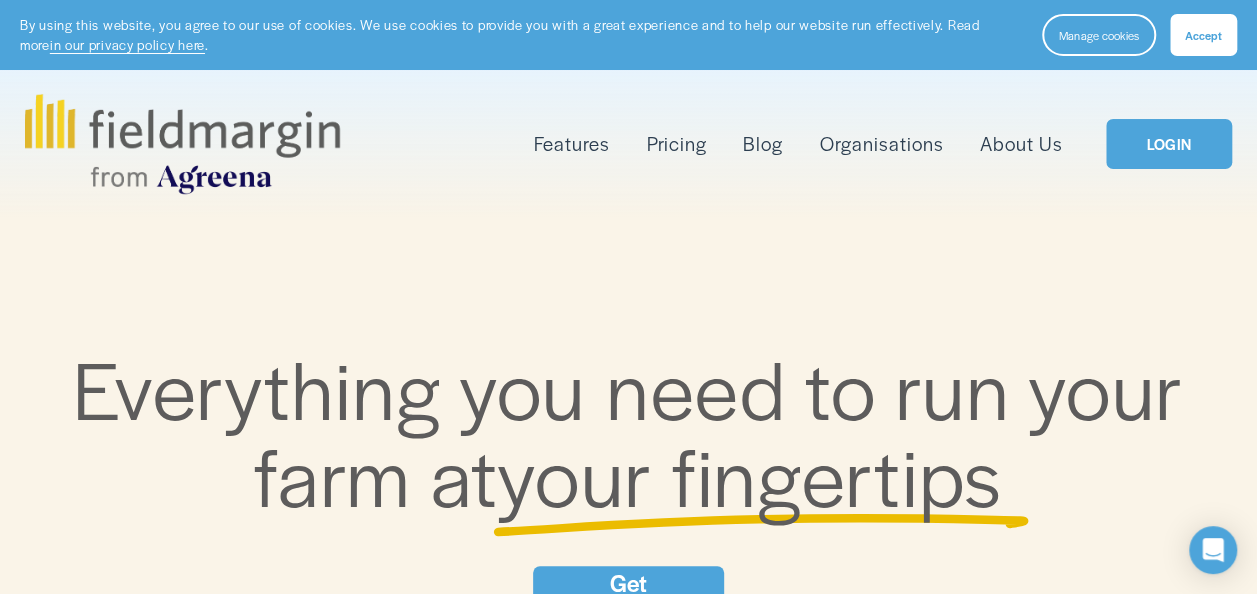 click on "LOGIN" at bounding box center (1169, 144) 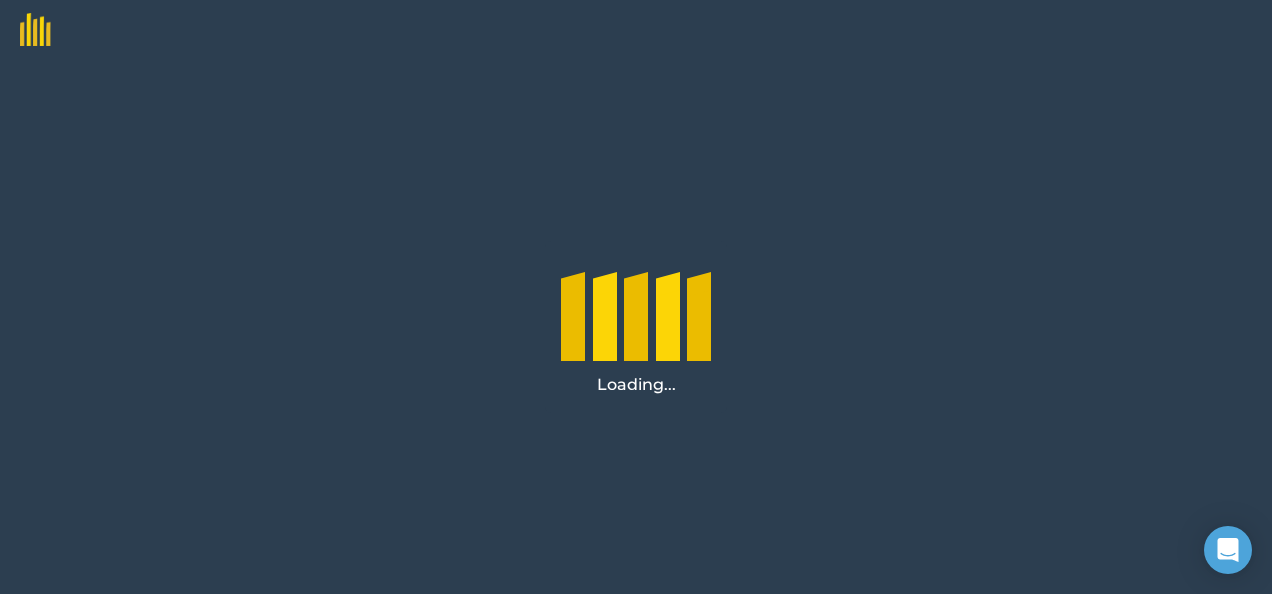 scroll, scrollTop: 0, scrollLeft: 0, axis: both 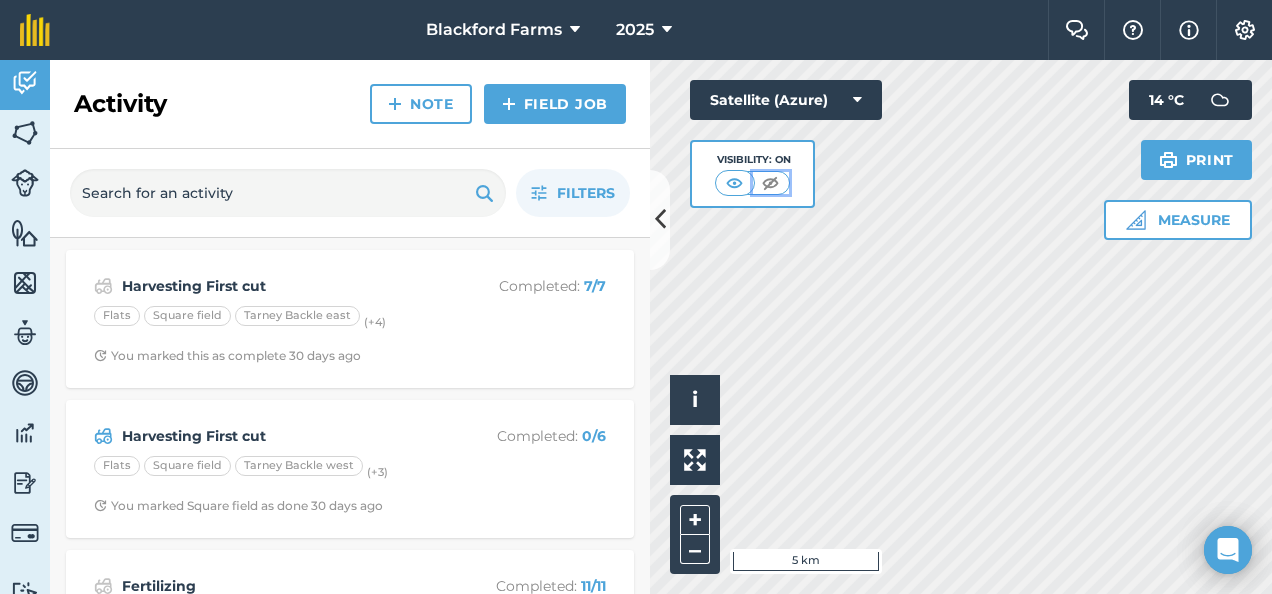 click at bounding box center (770, 183) 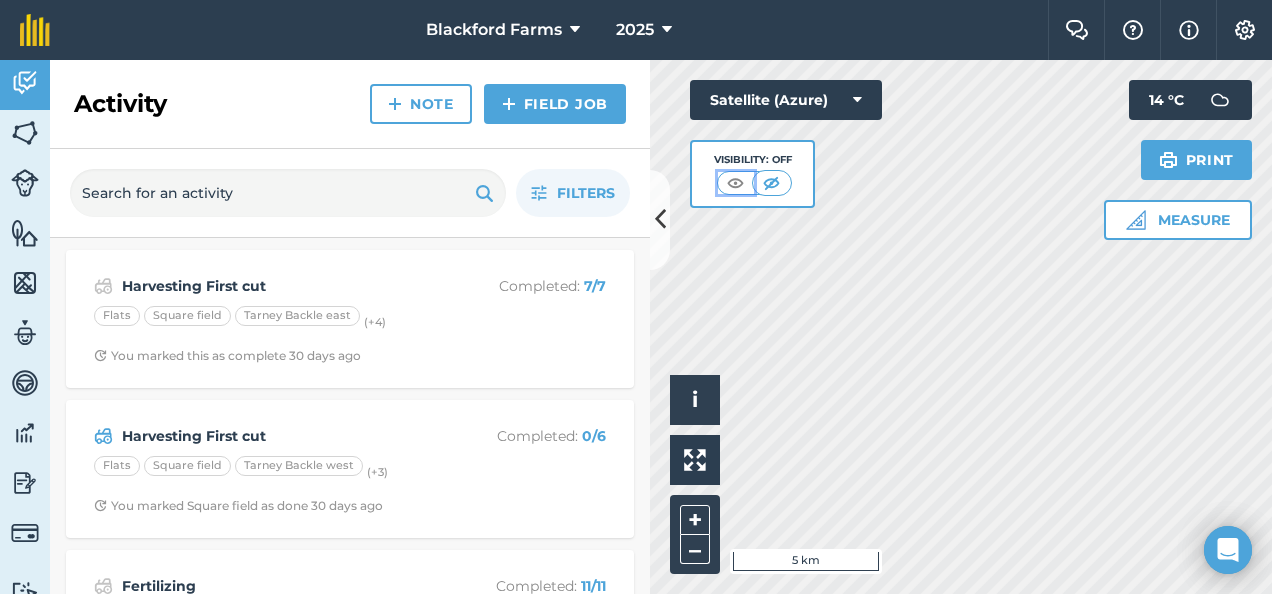 click at bounding box center (735, 183) 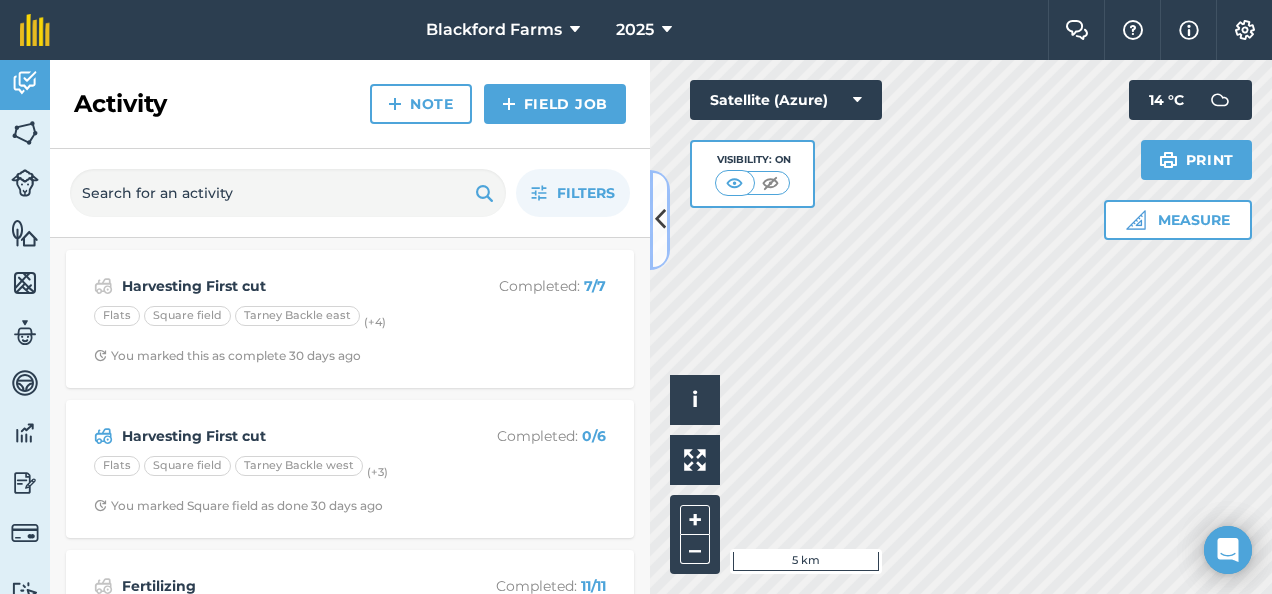 click at bounding box center [660, 219] 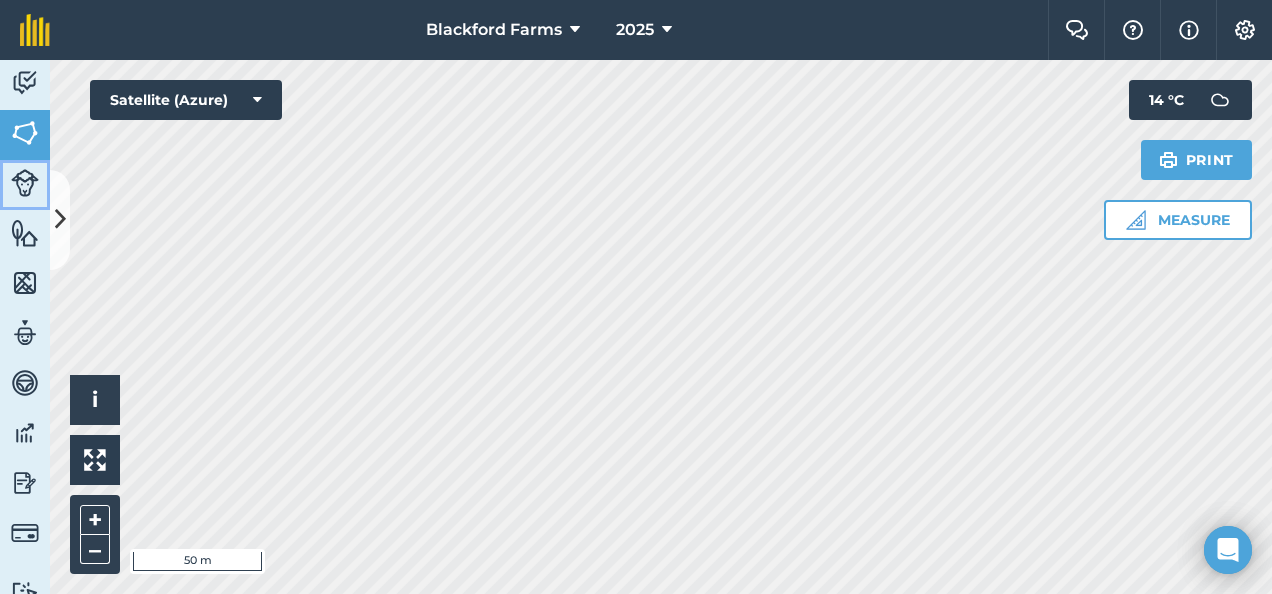 click at bounding box center [25, 183] 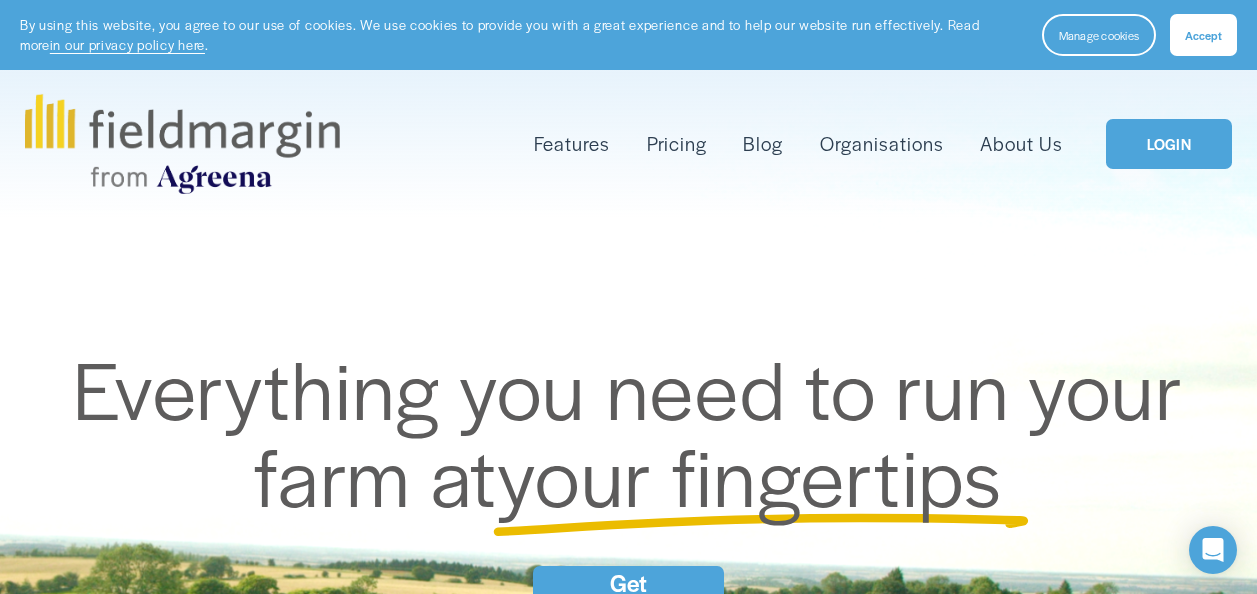 scroll, scrollTop: 0, scrollLeft: 0, axis: both 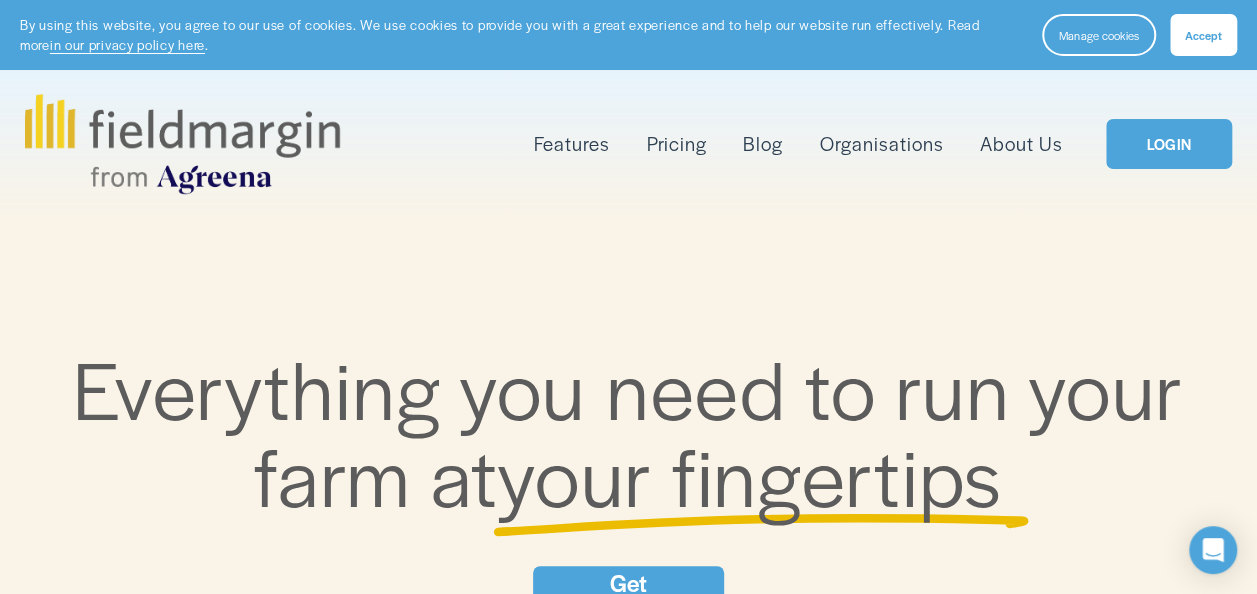 click on "LOGIN" at bounding box center [1169, 144] 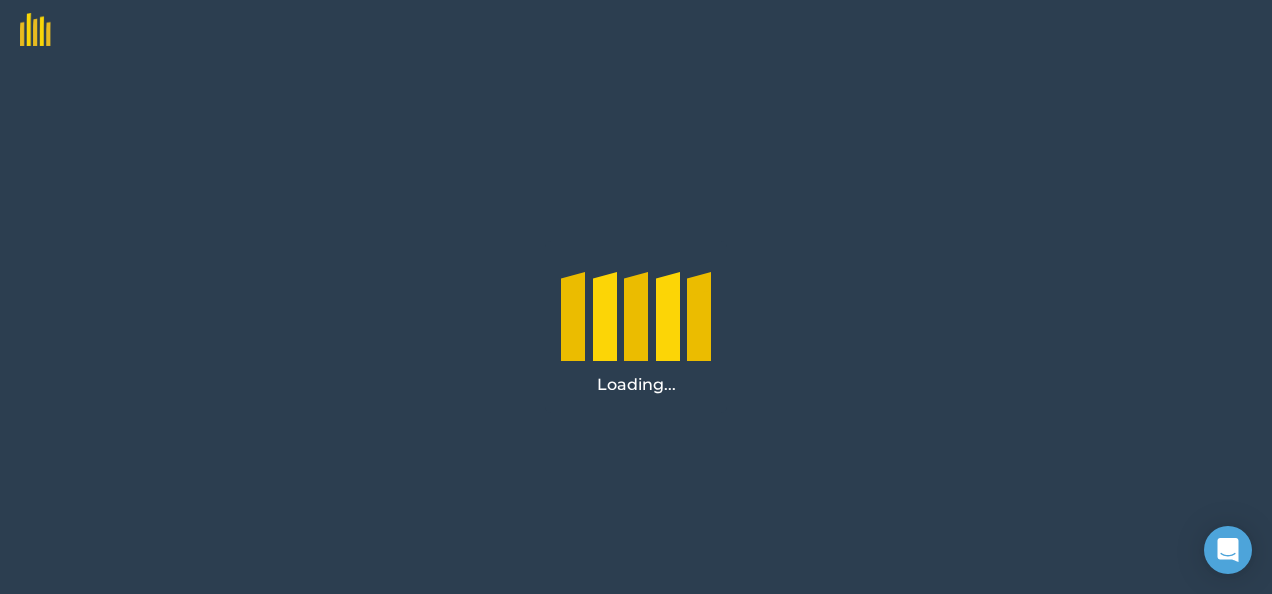 scroll, scrollTop: 0, scrollLeft: 0, axis: both 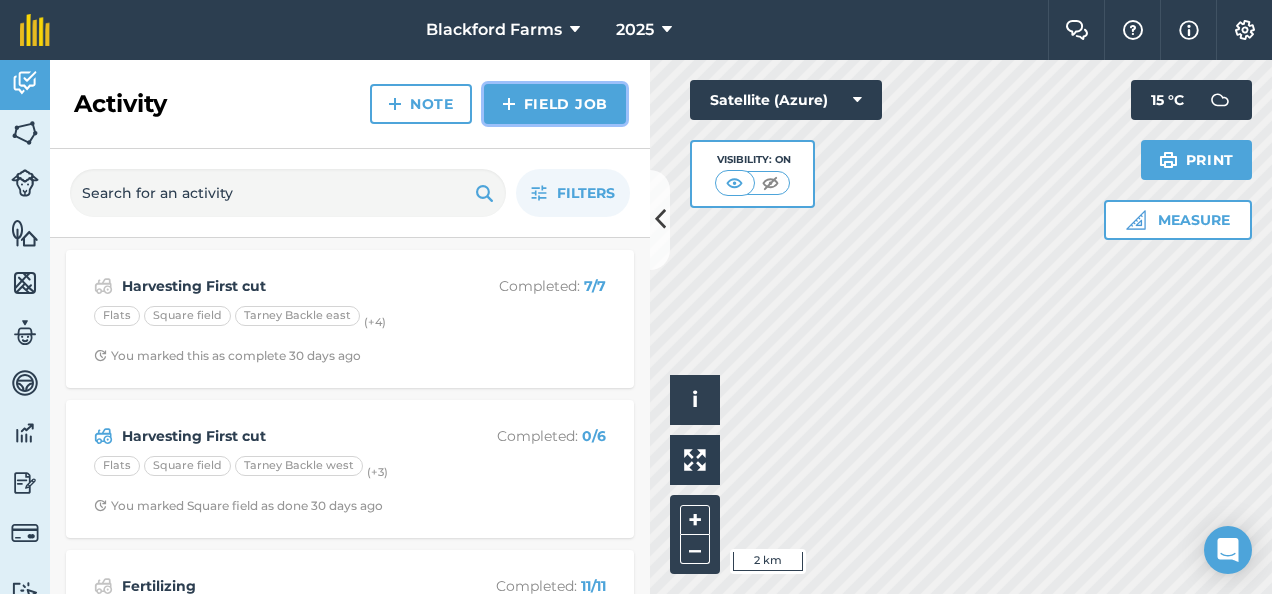 click on "Field Job" at bounding box center [555, 104] 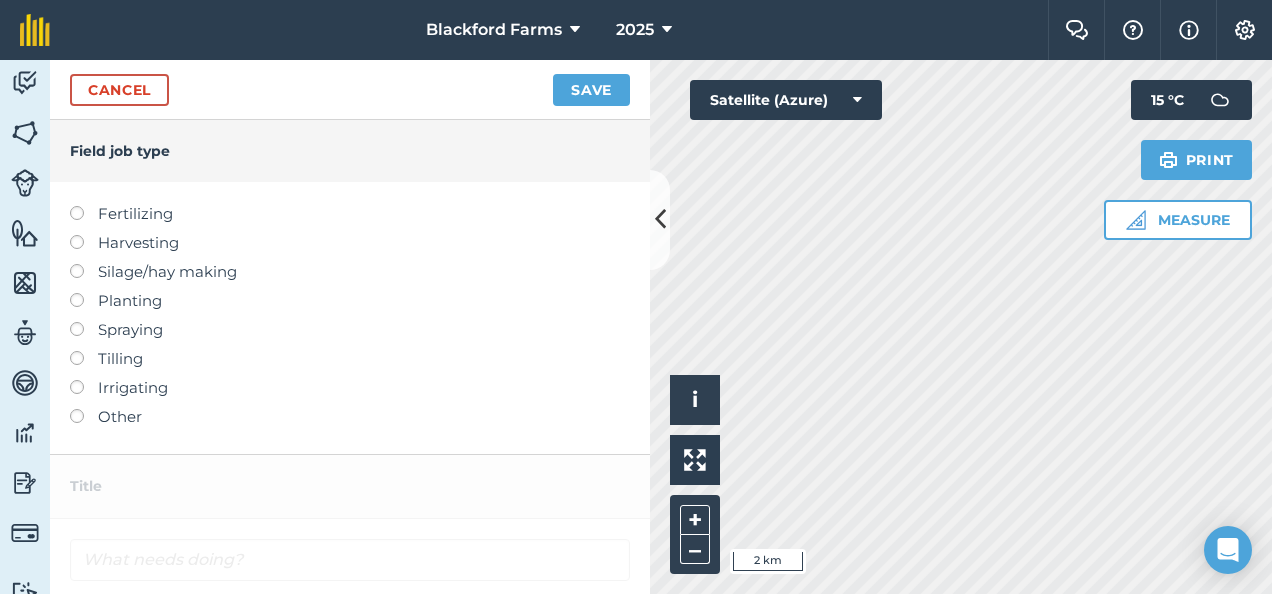 click at bounding box center [84, 264] 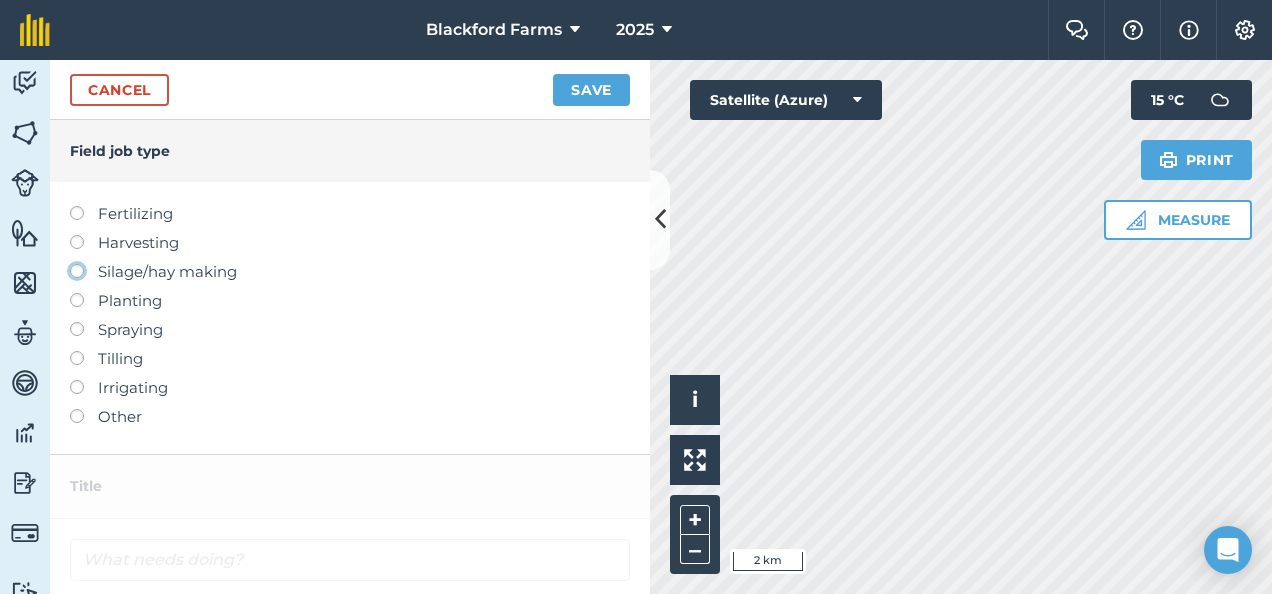 click on "Silage/hay making" at bounding box center [-9943, 270] 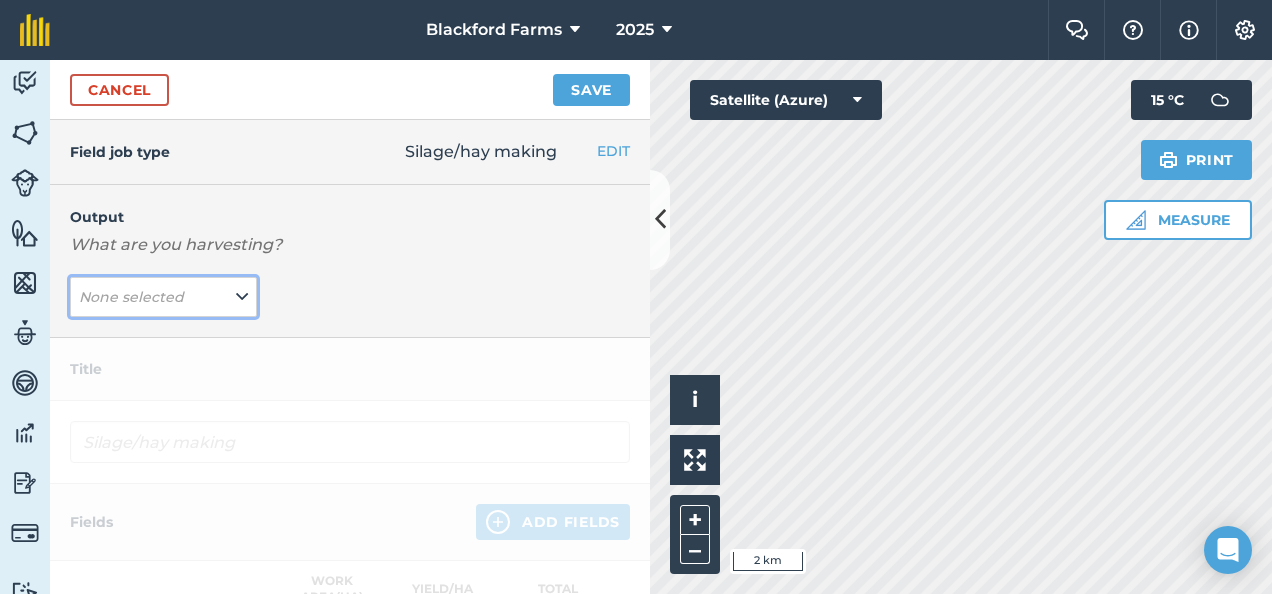 click at bounding box center [242, 297] 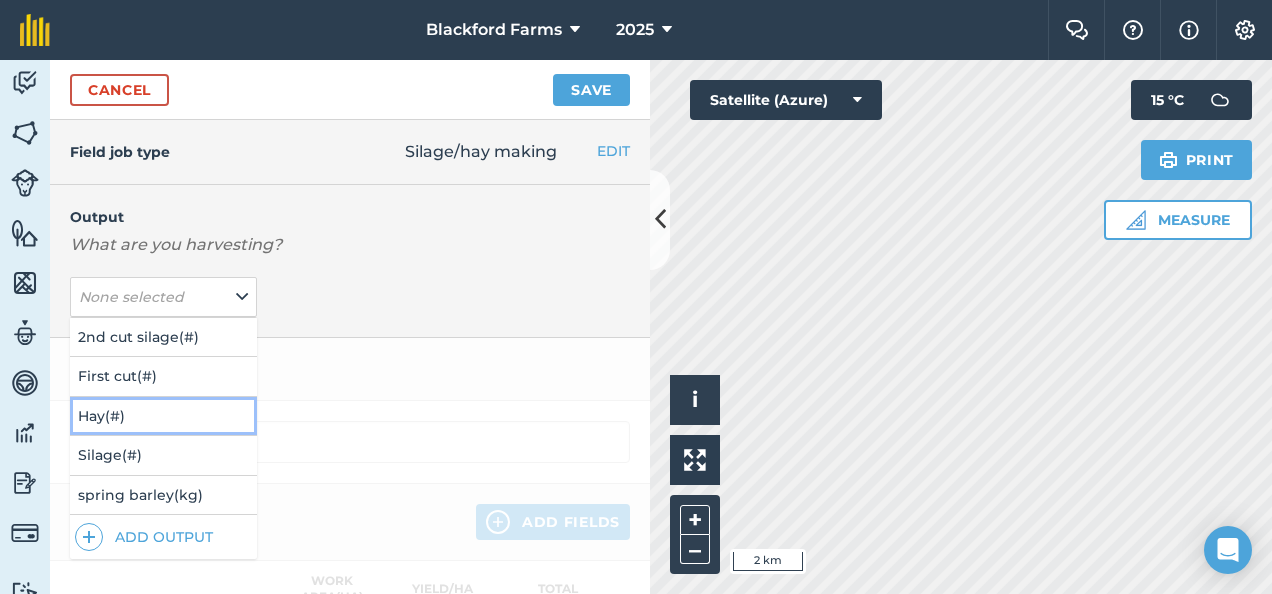 click on "Hay  ( # )" at bounding box center [163, 416] 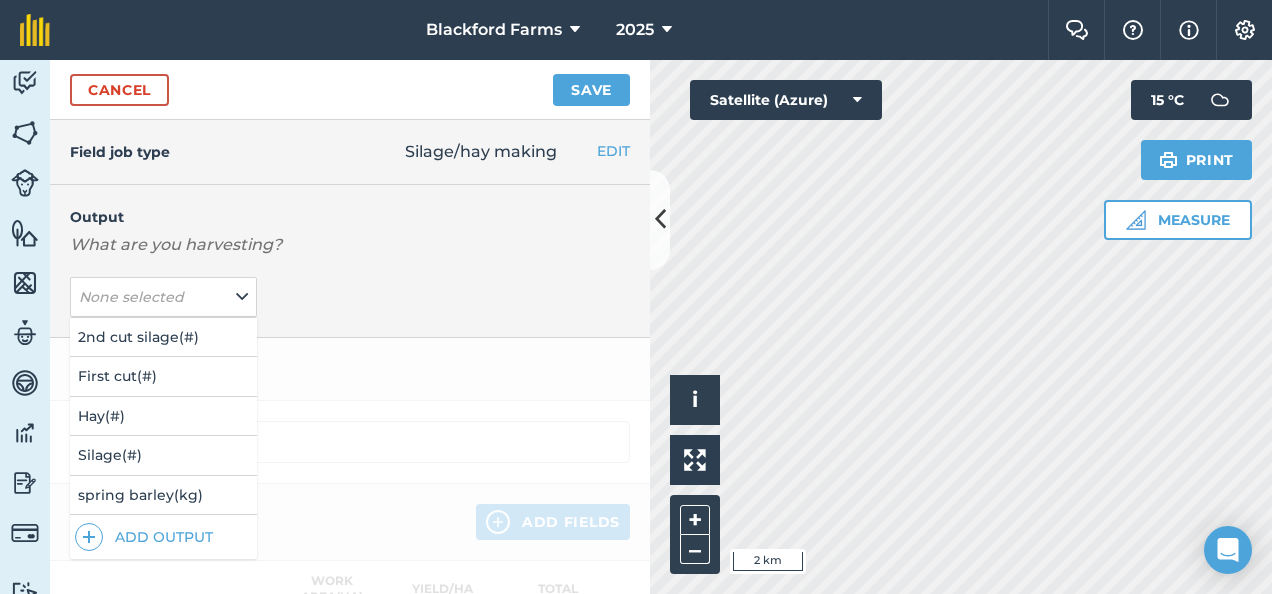 type on "Silage/hay making Hay" 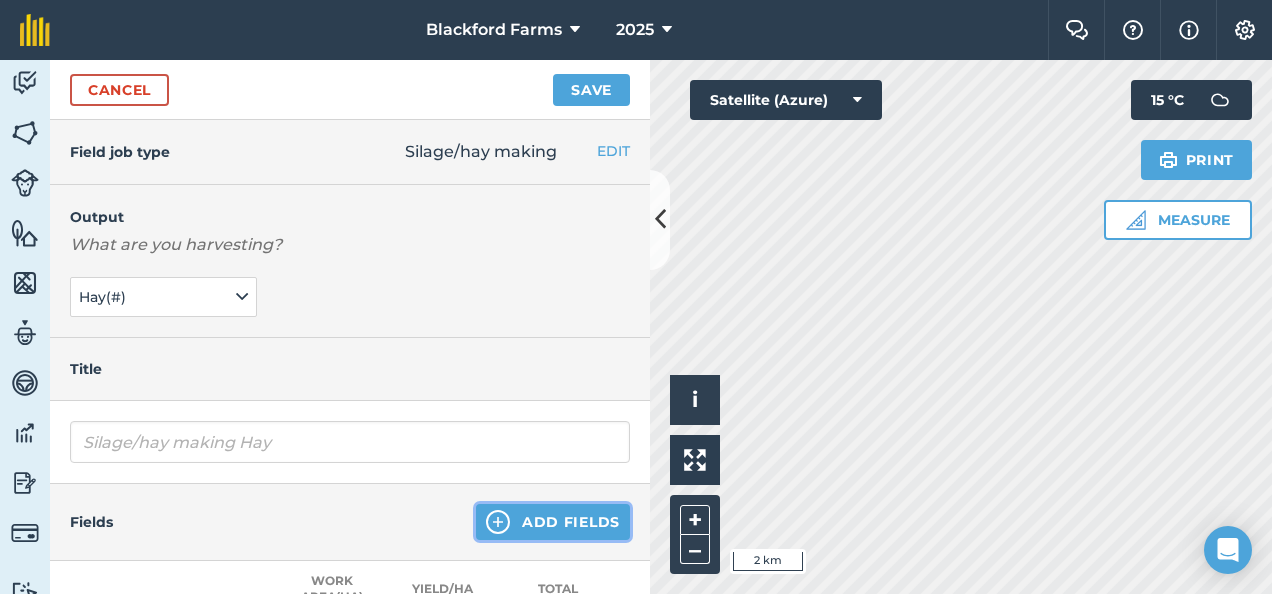 click at bounding box center (498, 522) 